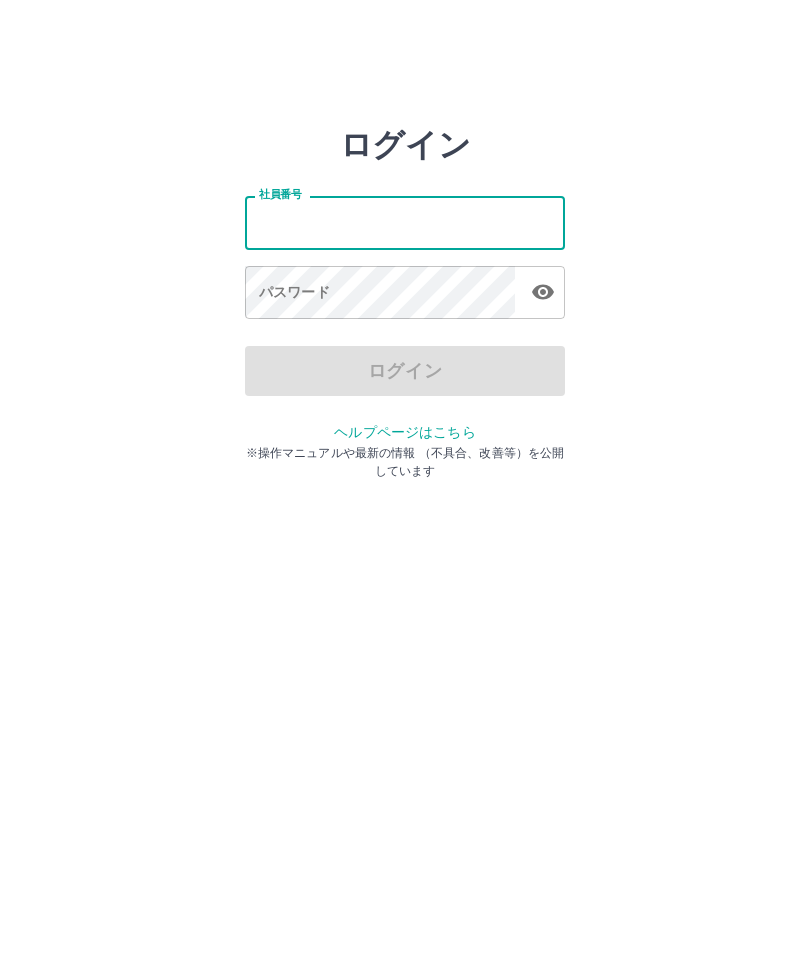 scroll, scrollTop: 0, scrollLeft: 0, axis: both 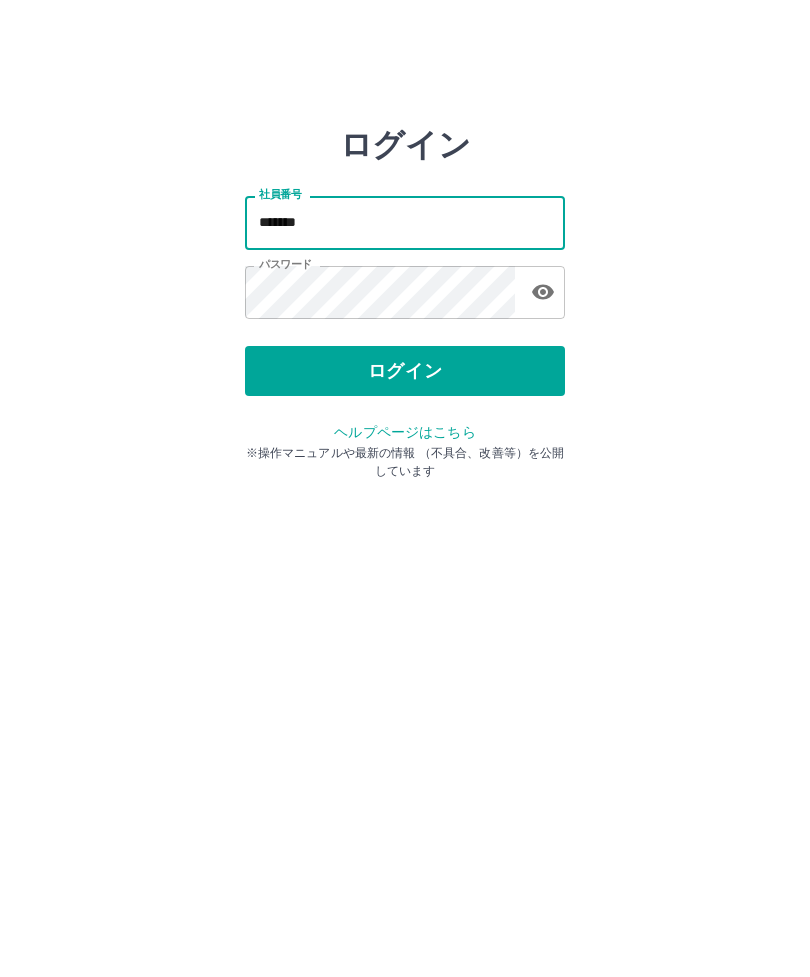 click on "*******" at bounding box center [405, 222] 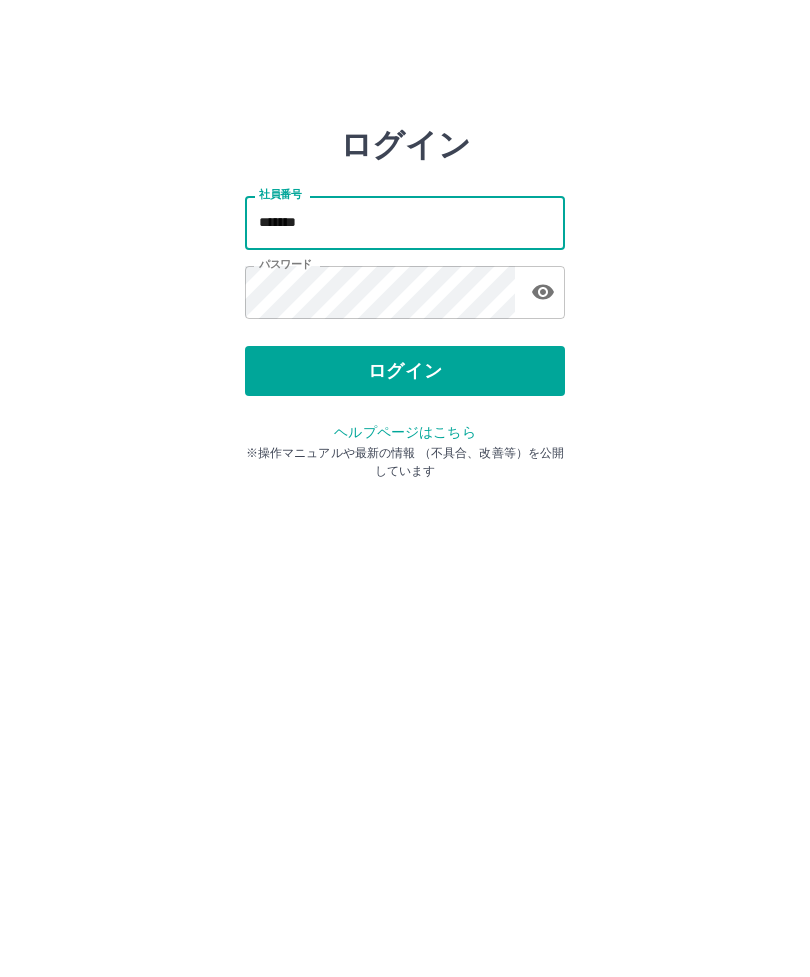 type on "*******" 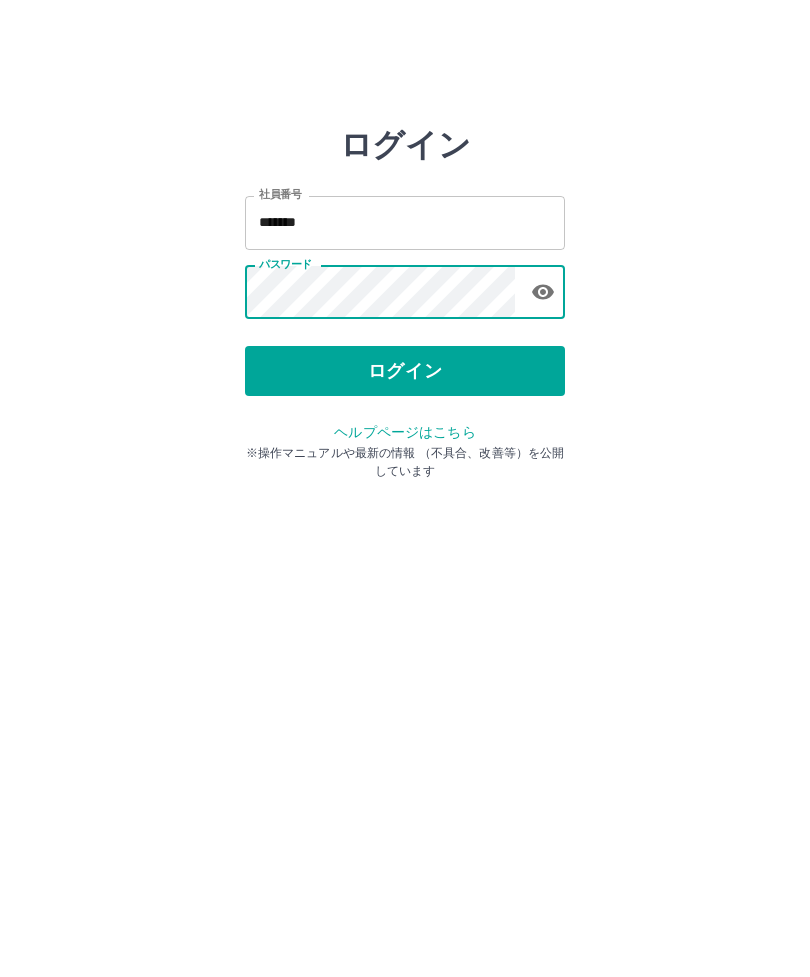 click on "ログイン" at bounding box center [405, 371] 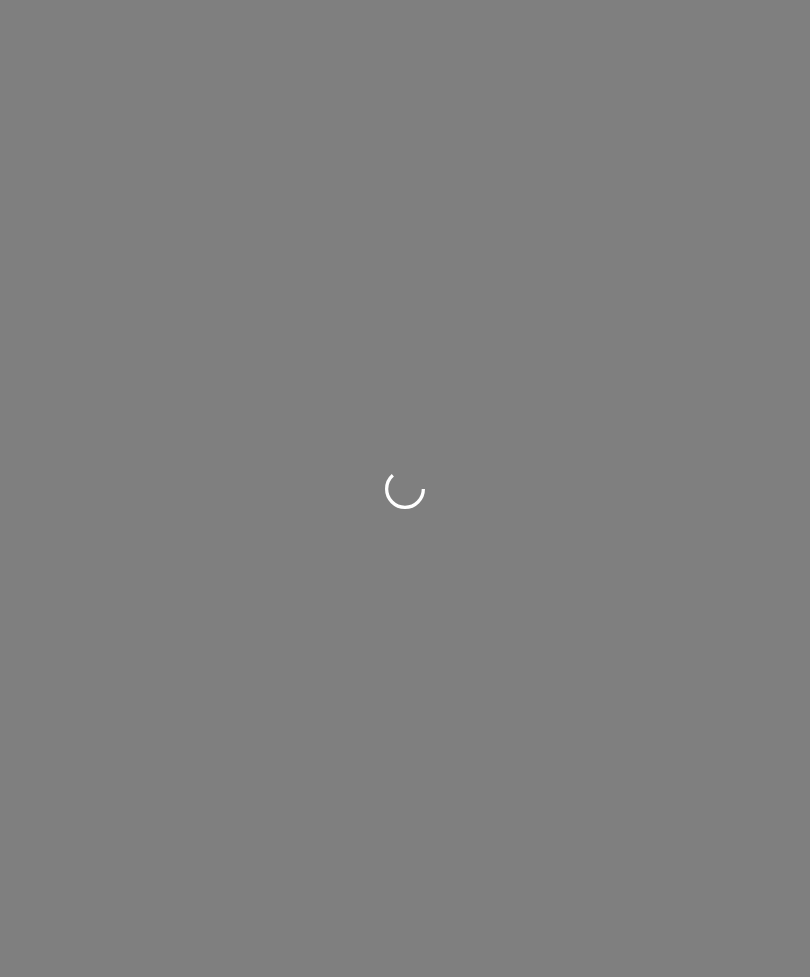 scroll, scrollTop: 0, scrollLeft: 0, axis: both 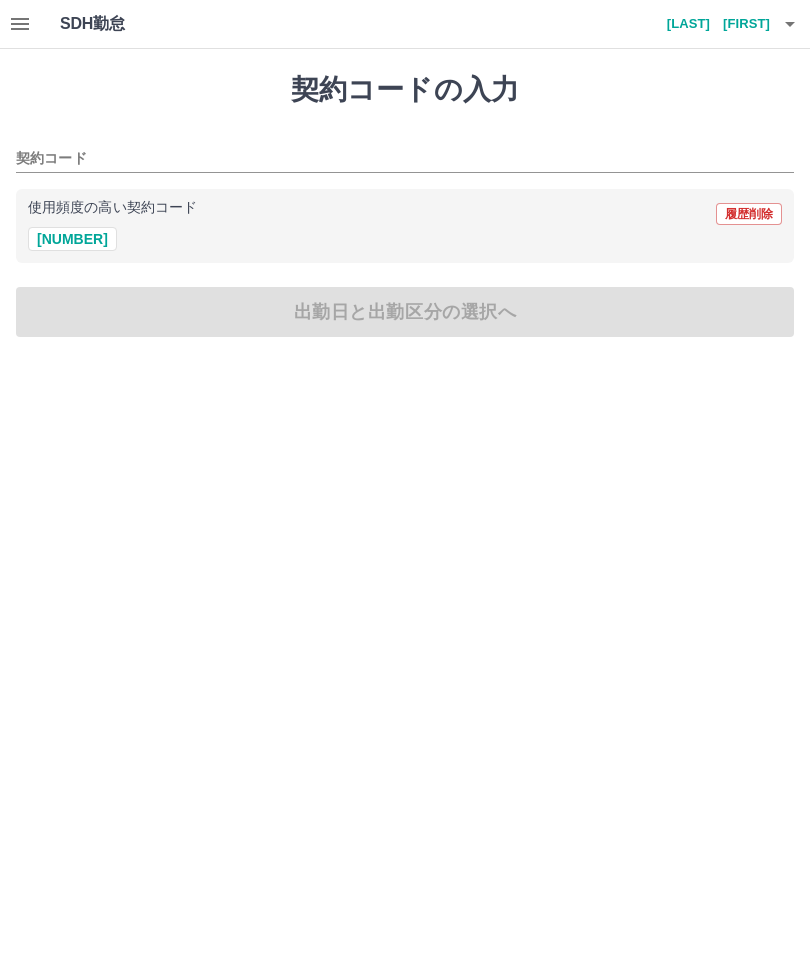 click on "[NUMBER]" at bounding box center (72, 239) 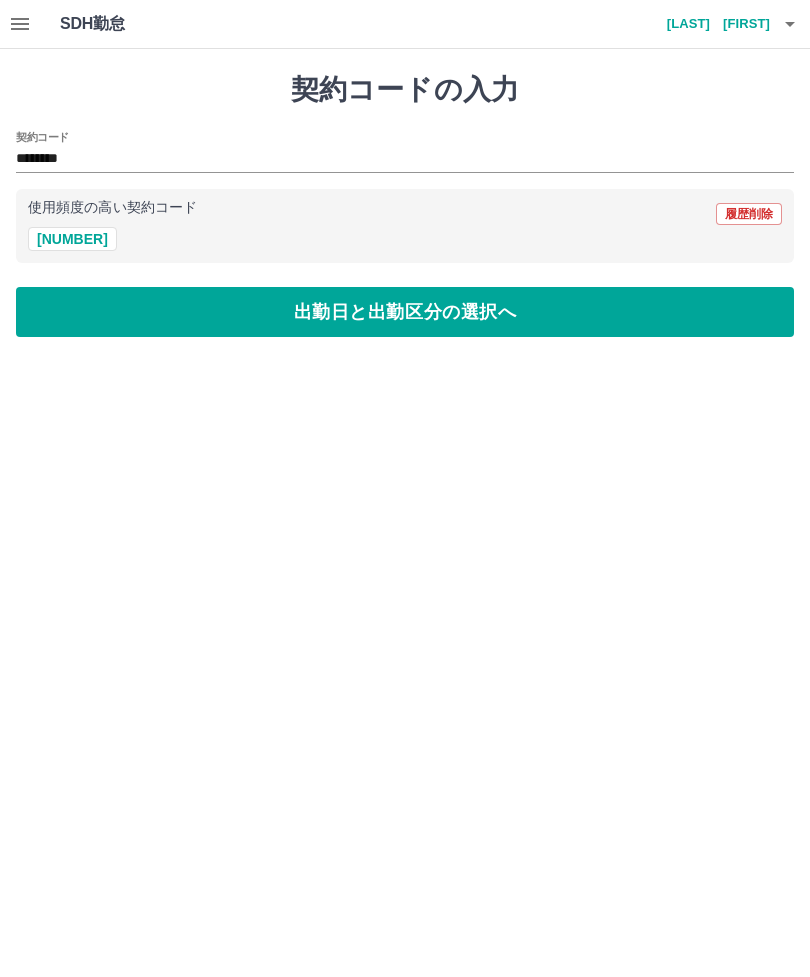 click on "出勤日と出勤区分の選択へ" at bounding box center (405, 312) 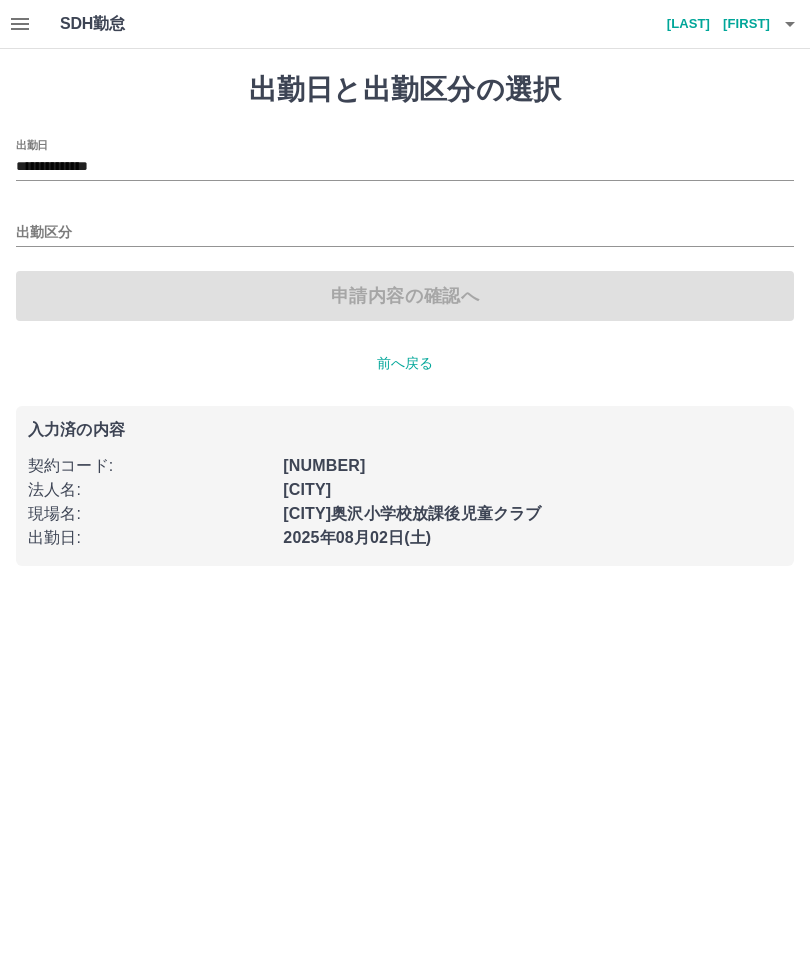 click on "出勤区分" at bounding box center [405, 233] 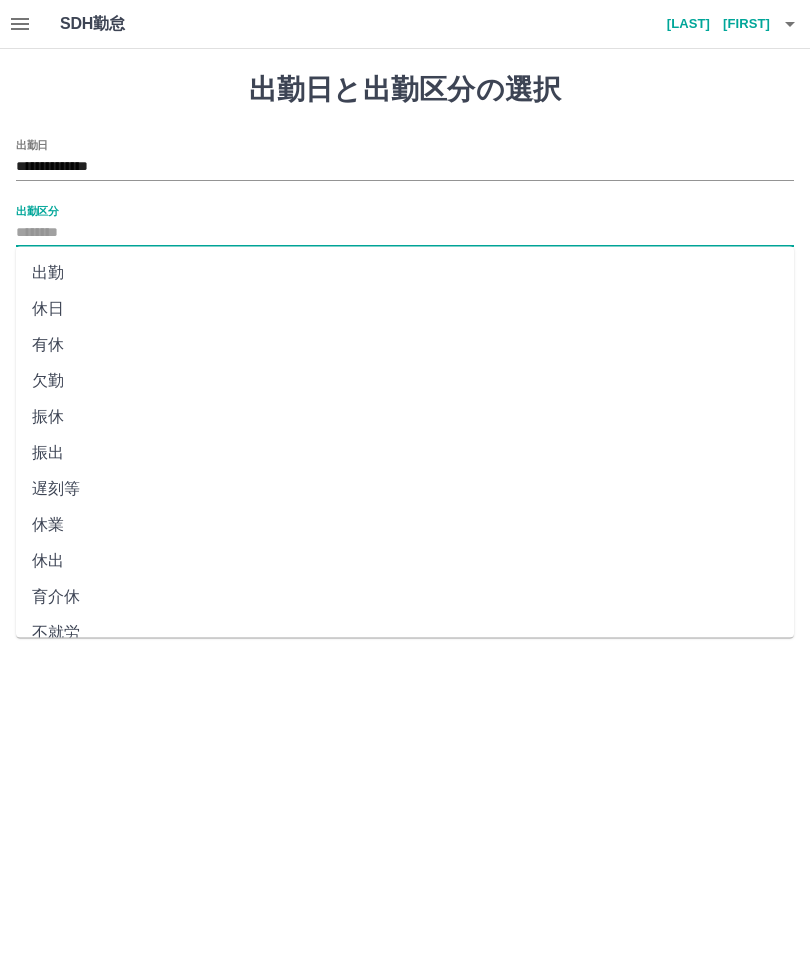 click on "出勤" at bounding box center (405, 273) 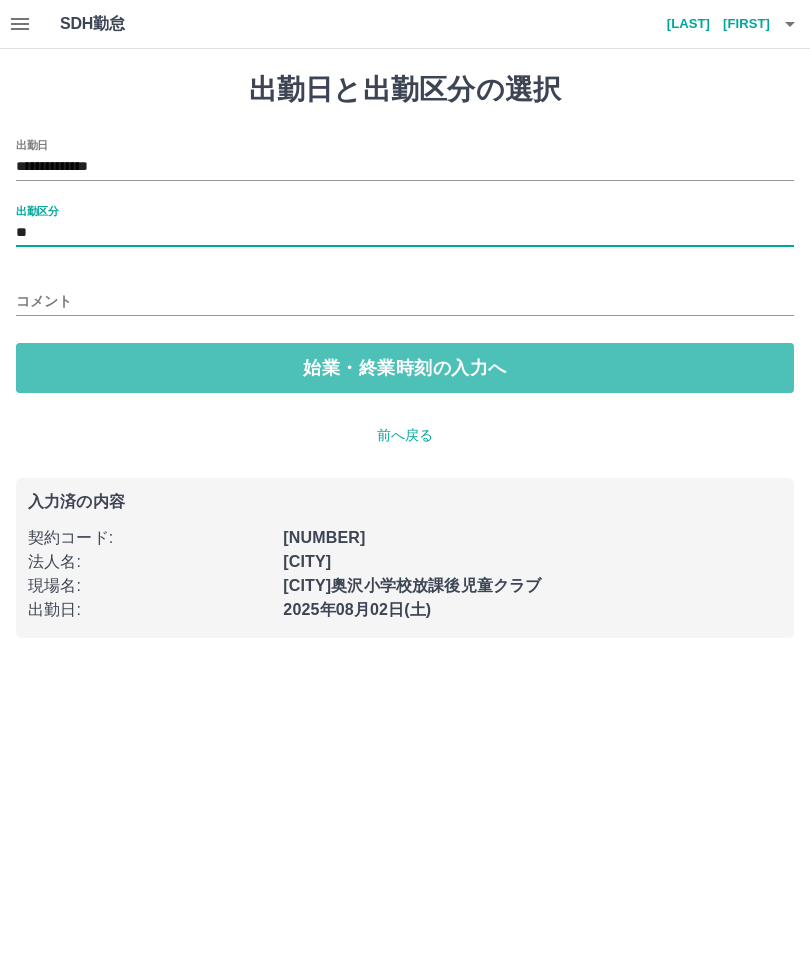 click on "始業・終業時刻の入力へ" at bounding box center (405, 368) 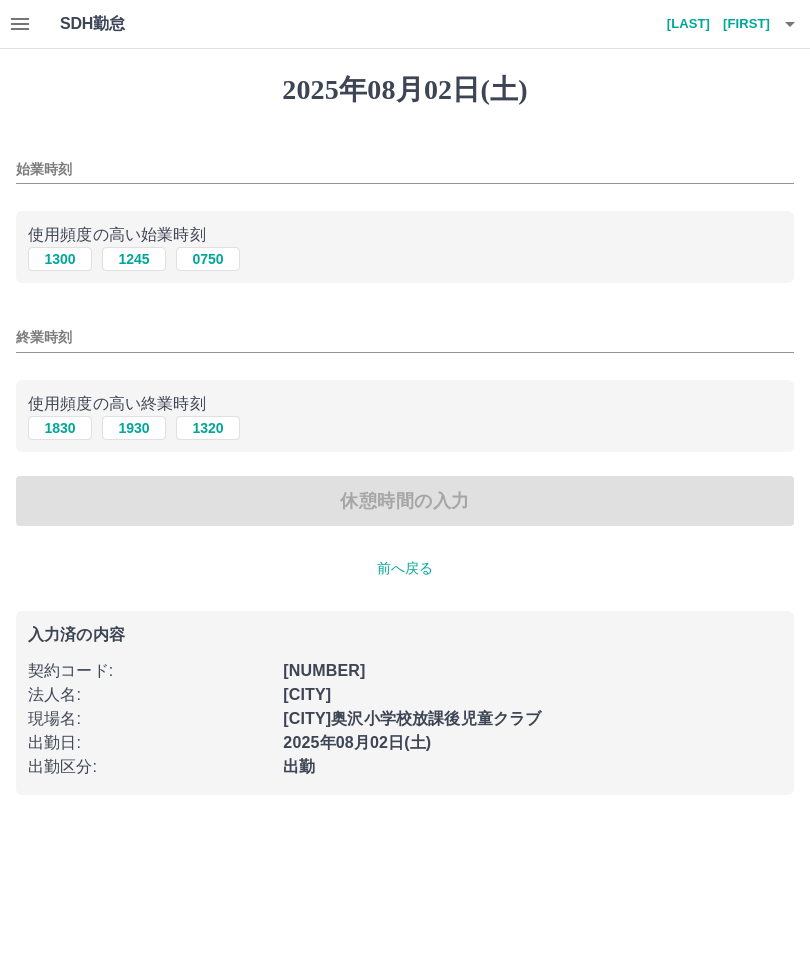 click on "1300" at bounding box center (60, 259) 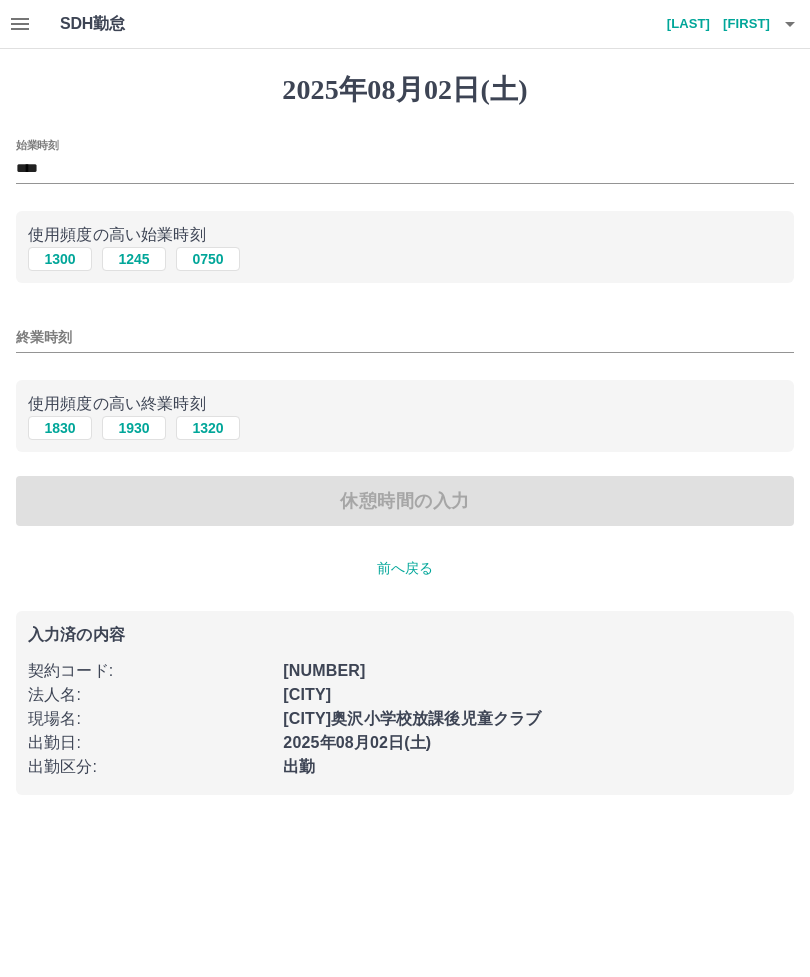 click on "1830" at bounding box center (60, 428) 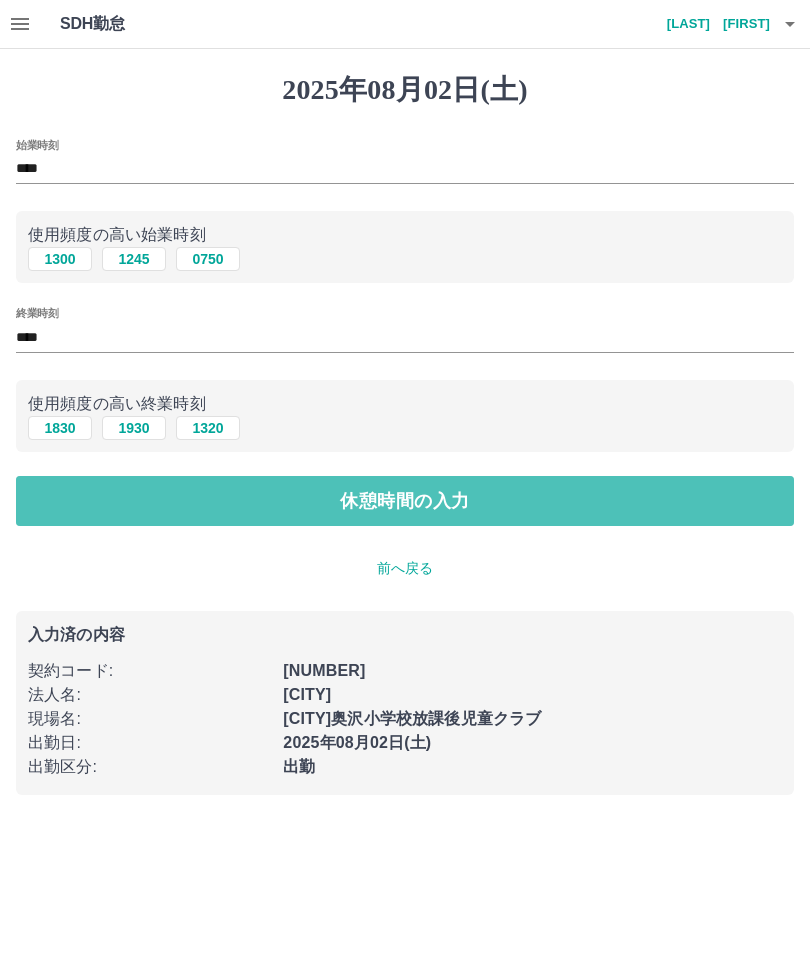 click on "休憩時間の入力" at bounding box center (405, 501) 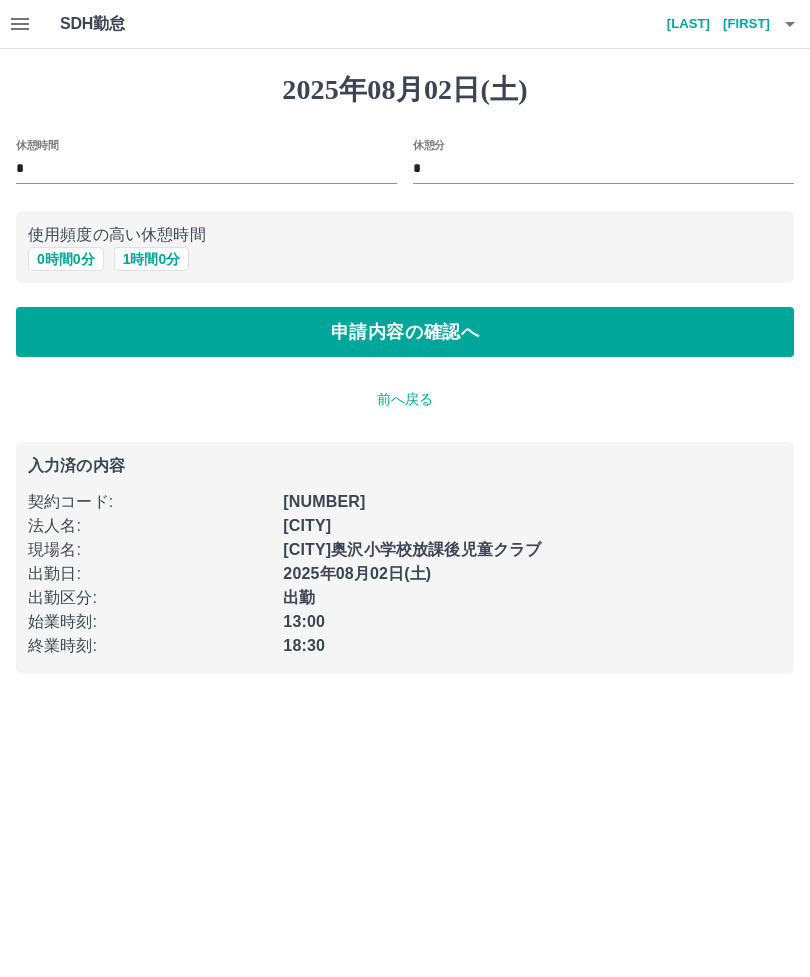 click on "0 時間 0 分" at bounding box center [66, 259] 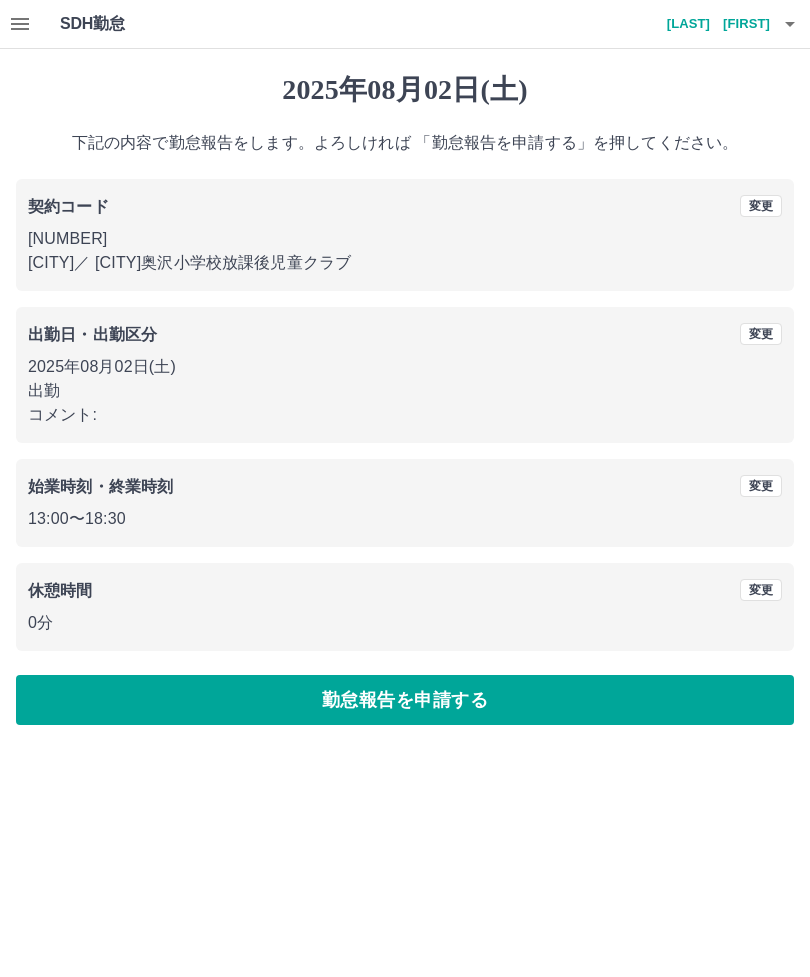 click on "勤怠報告を申請する" at bounding box center [405, 700] 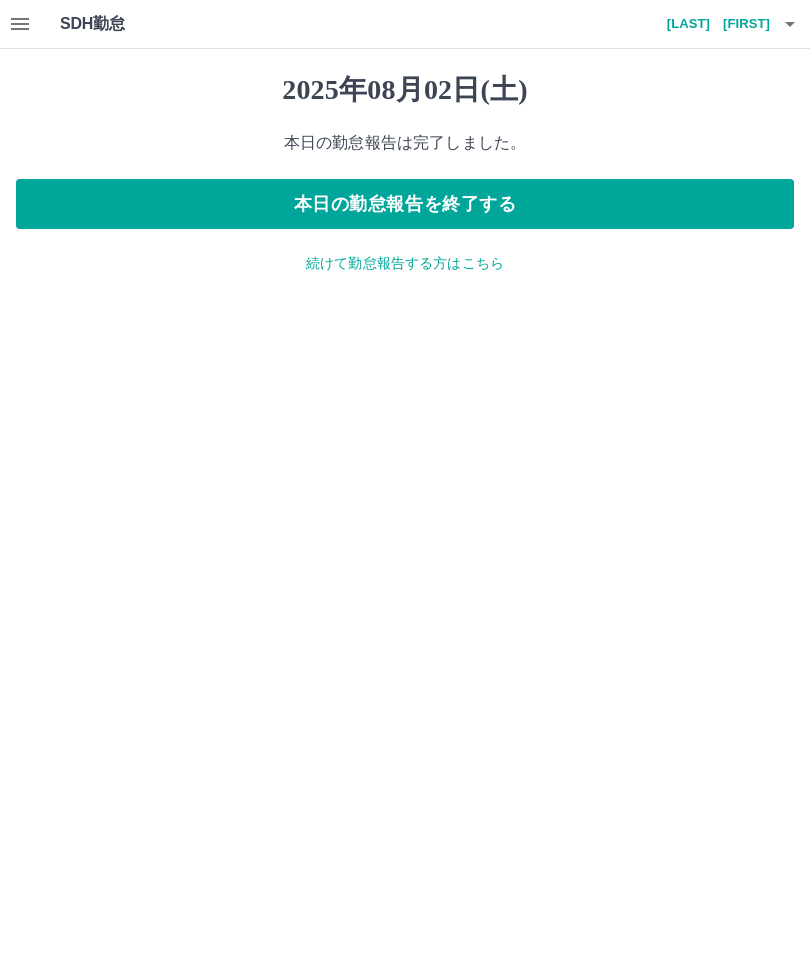 click on "続けて勤怠報告する方はこちら" at bounding box center (405, 263) 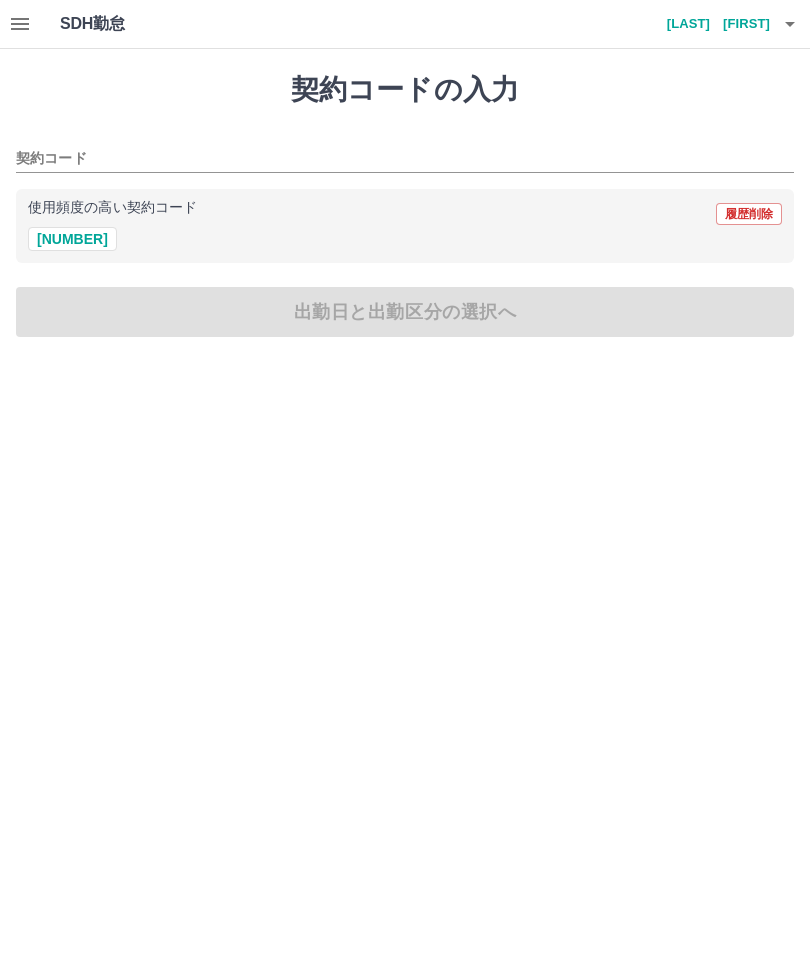 click on "[NUMBER]" at bounding box center [72, 239] 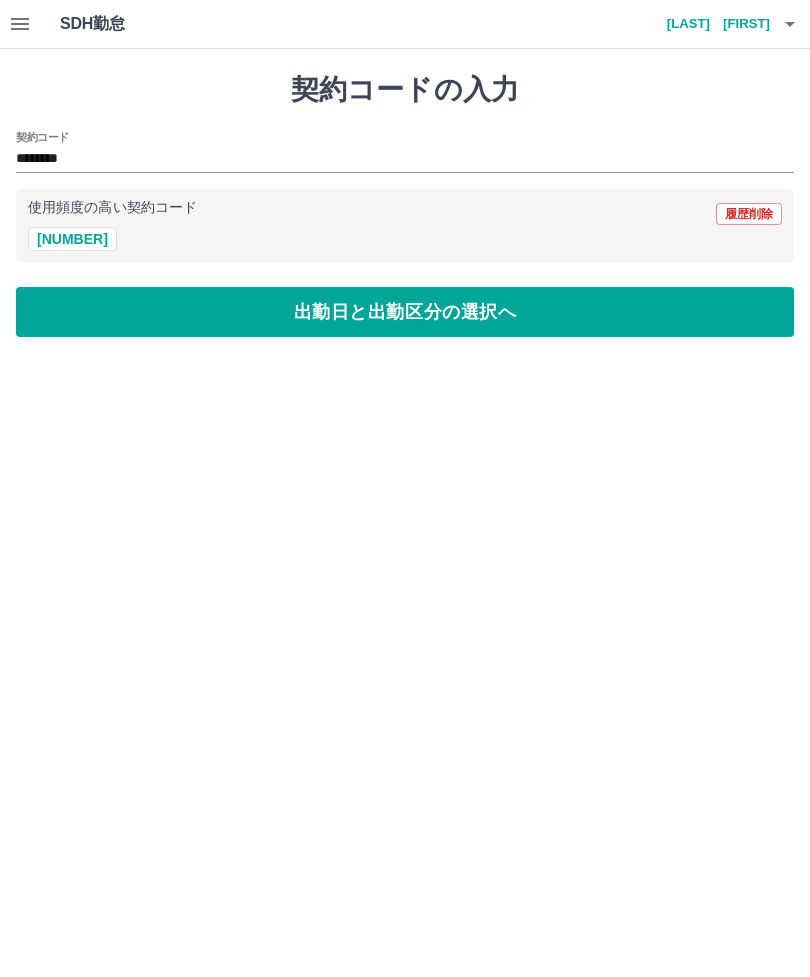 click on "出勤日と出勤区分の選択へ" at bounding box center (405, 312) 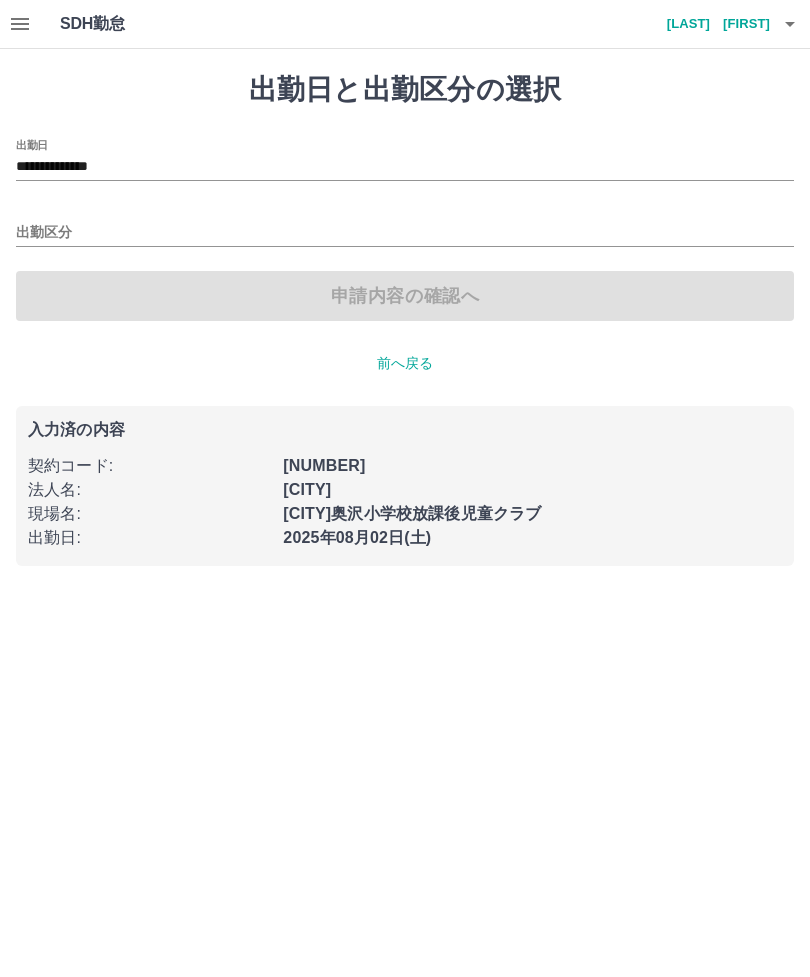click on "出勤区分" at bounding box center [405, 233] 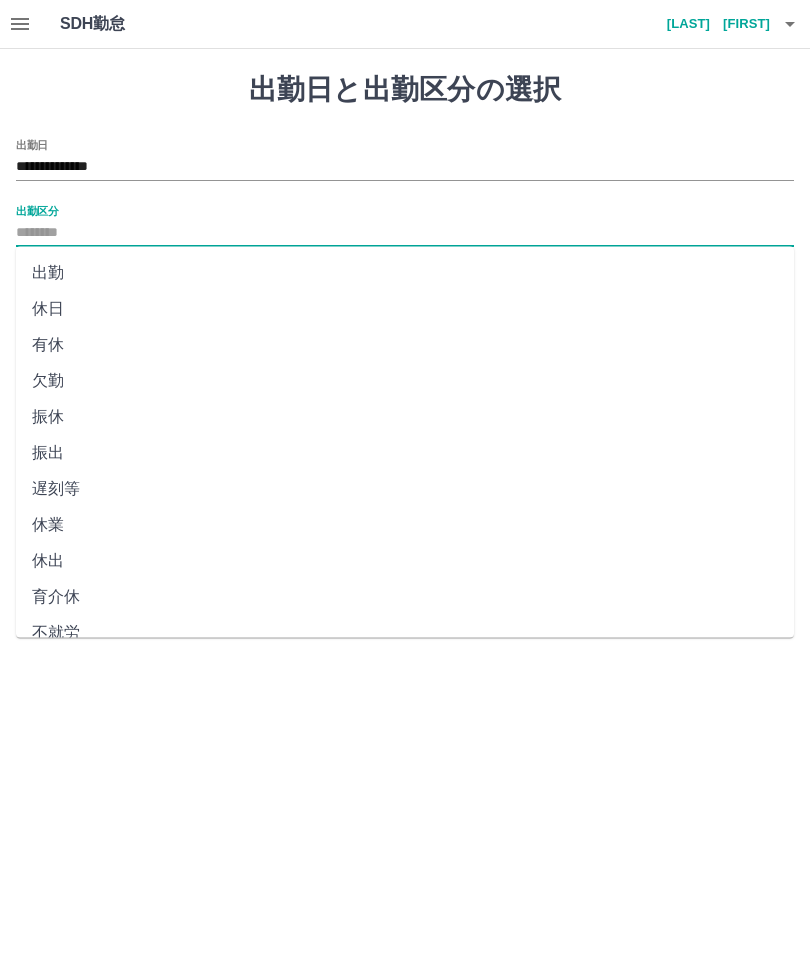 click on "**********" at bounding box center [405, 167] 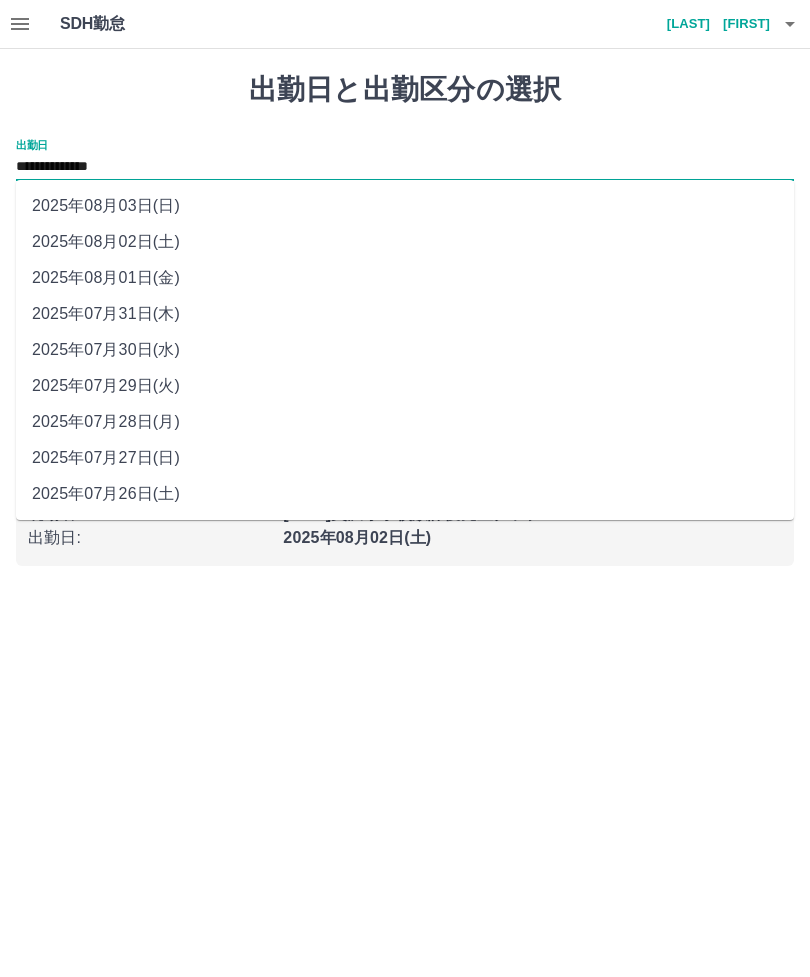 click on "2025年08月03日(日)" at bounding box center [405, 206] 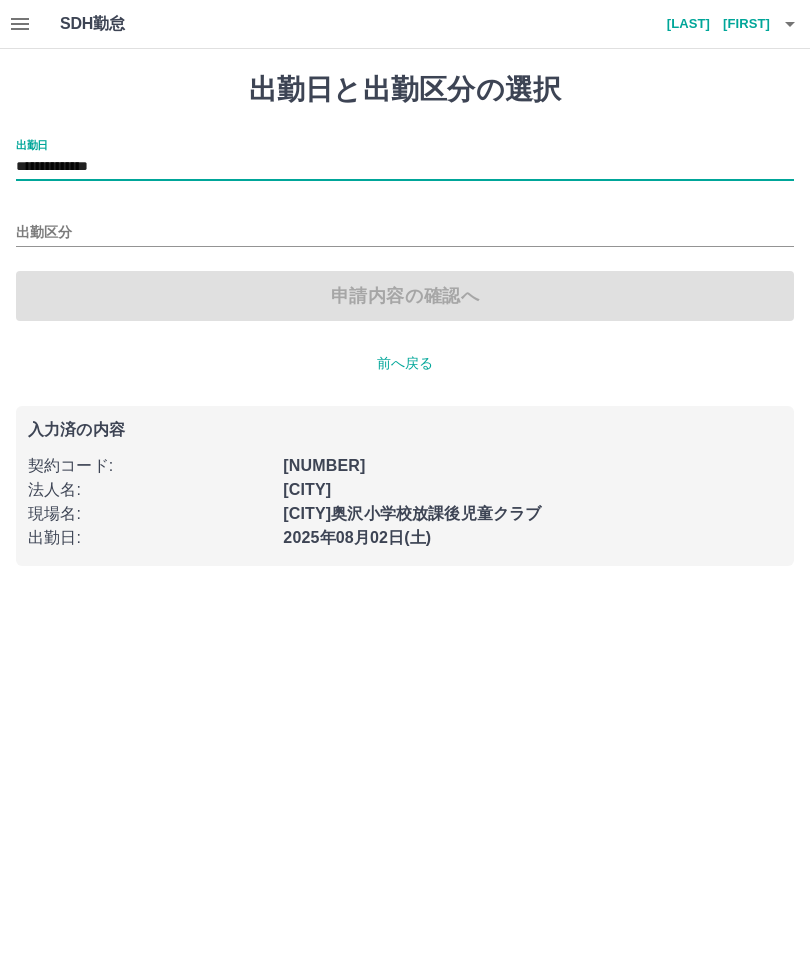 click on "出勤区分" at bounding box center [405, 233] 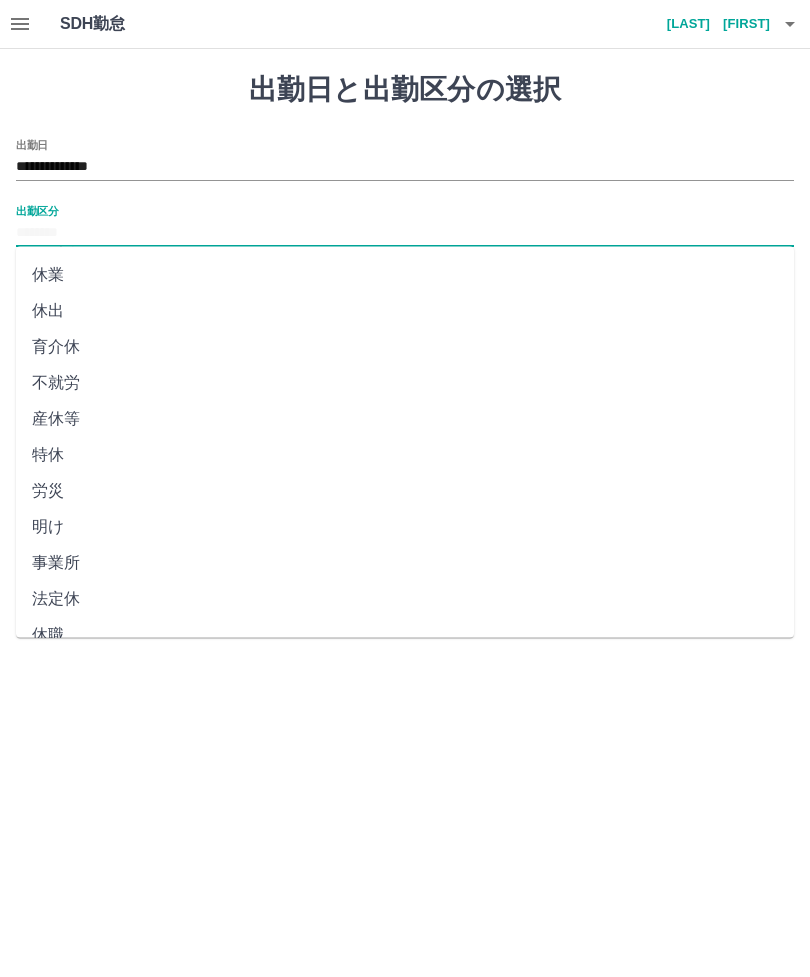scroll, scrollTop: 248, scrollLeft: 0, axis: vertical 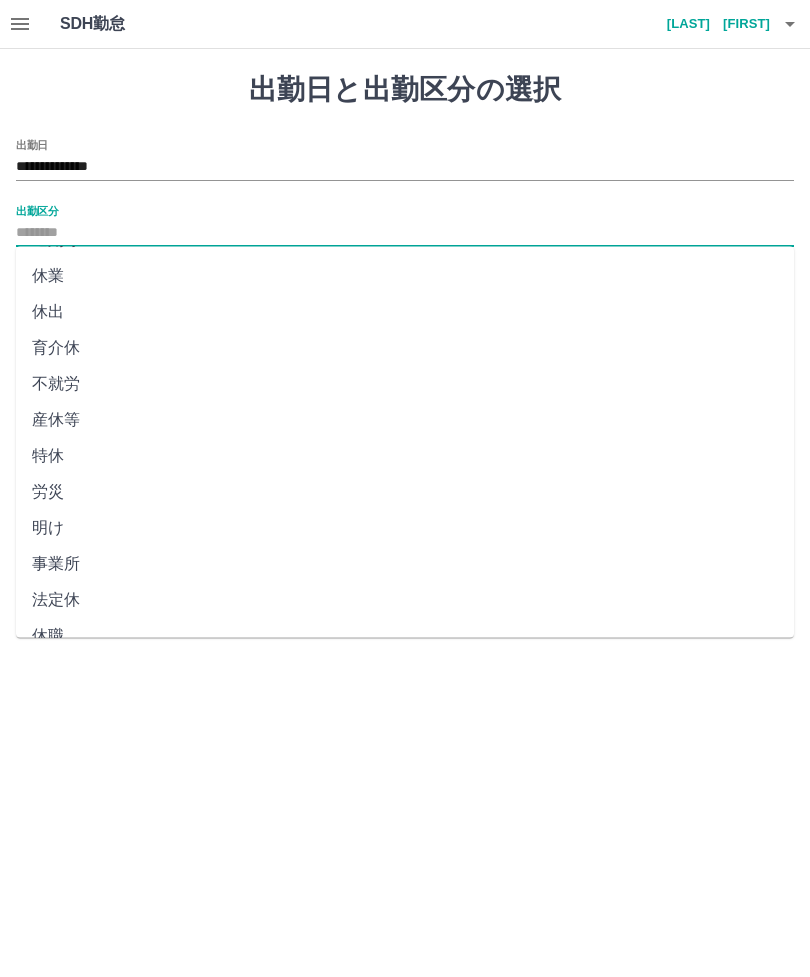 click on "法定休" at bounding box center [405, 601] 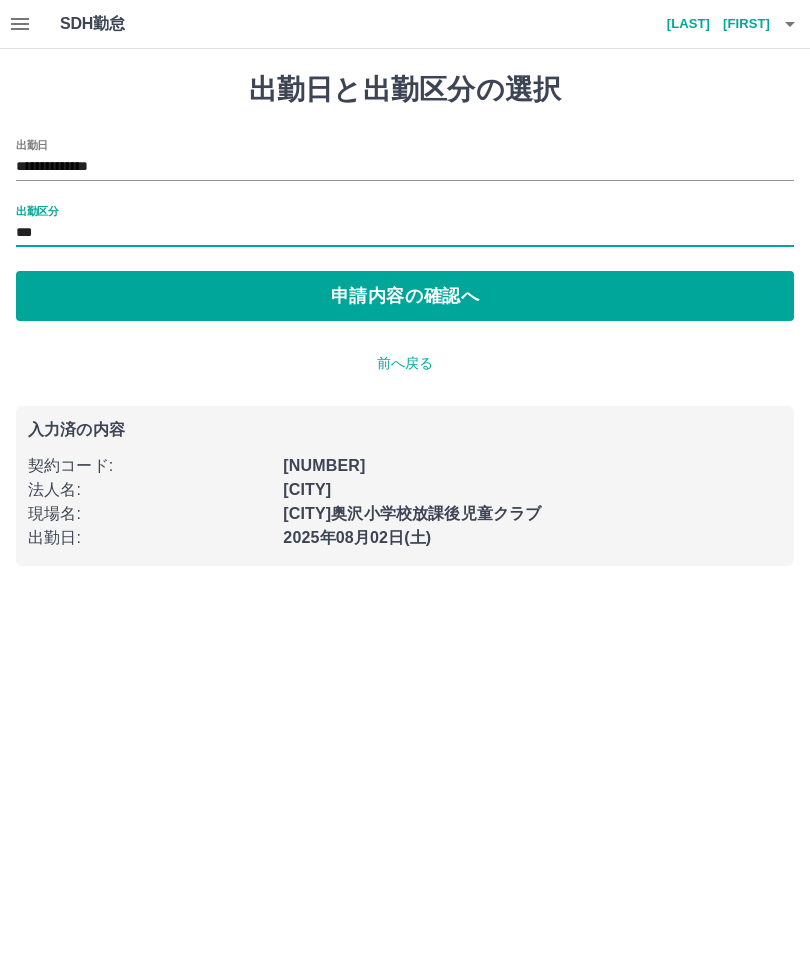 click on "申請内容の確認へ" at bounding box center [405, 296] 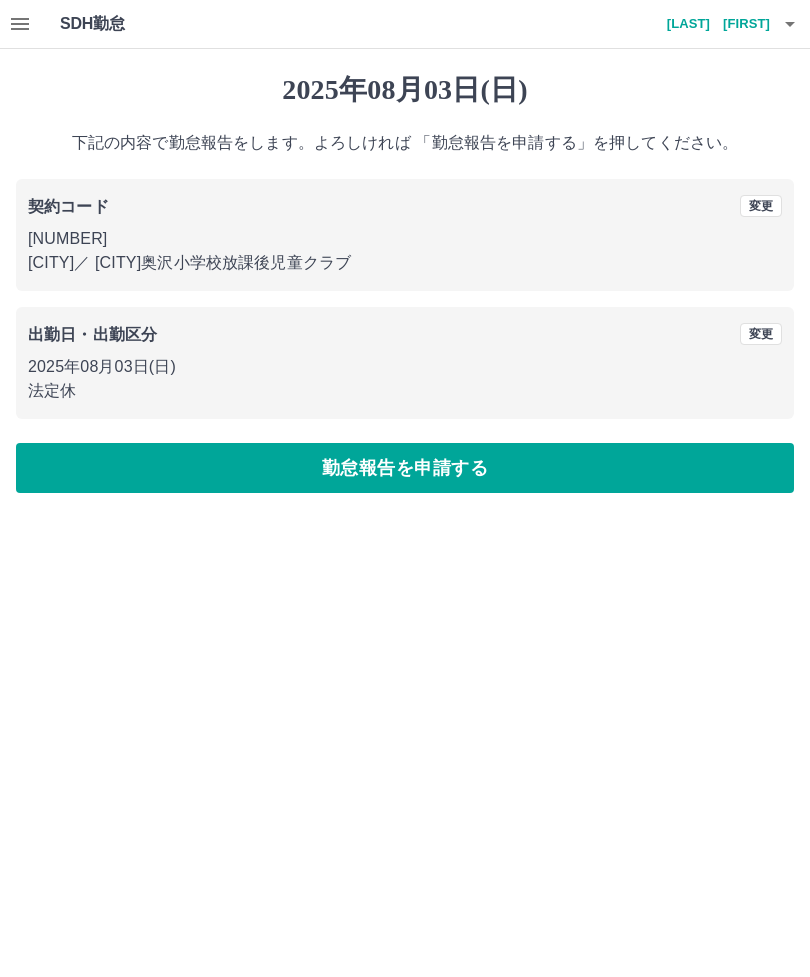 click on "勤怠報告を申請する" at bounding box center (405, 468) 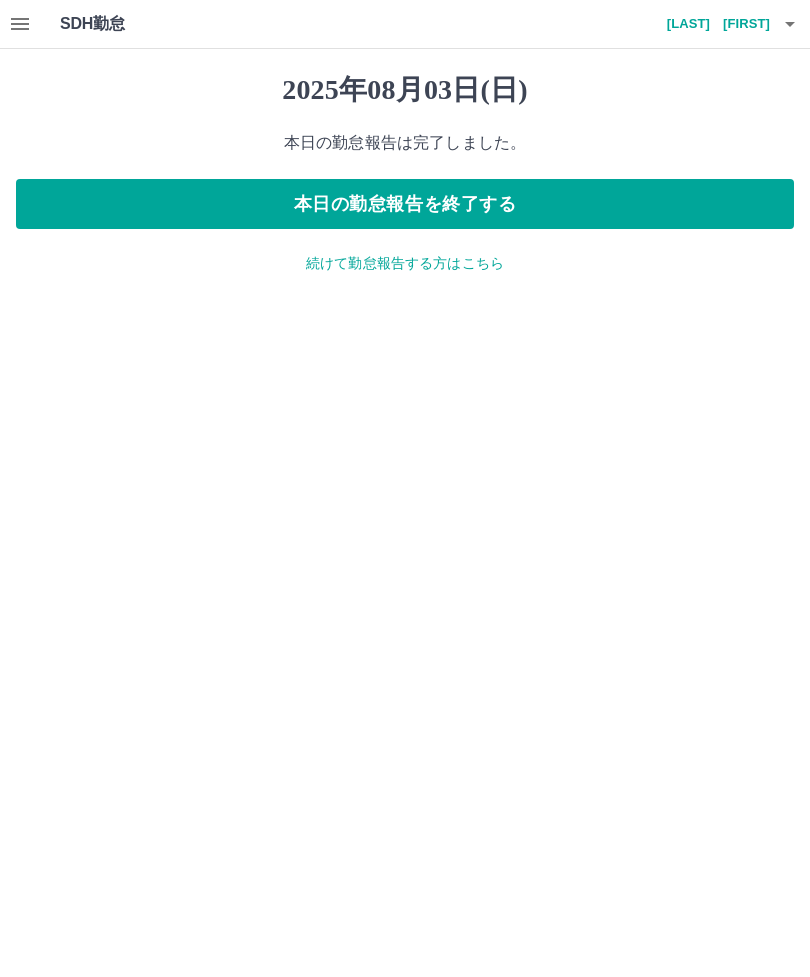 click on "本日の勤怠報告を終了する" at bounding box center (405, 204) 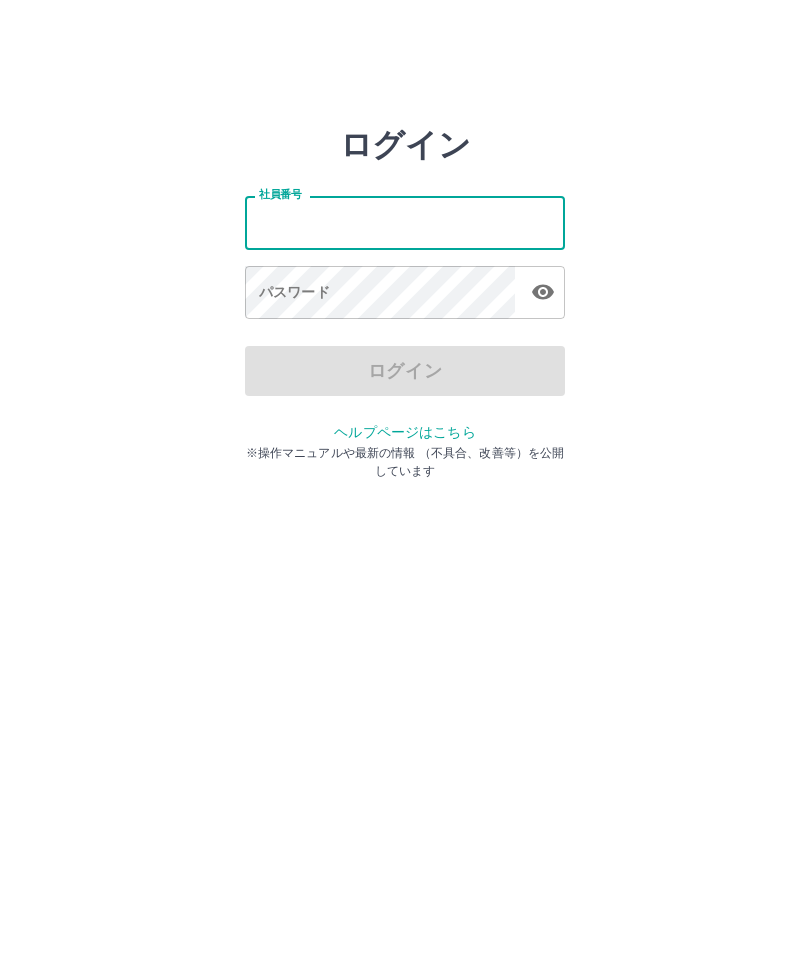 scroll, scrollTop: 0, scrollLeft: 0, axis: both 